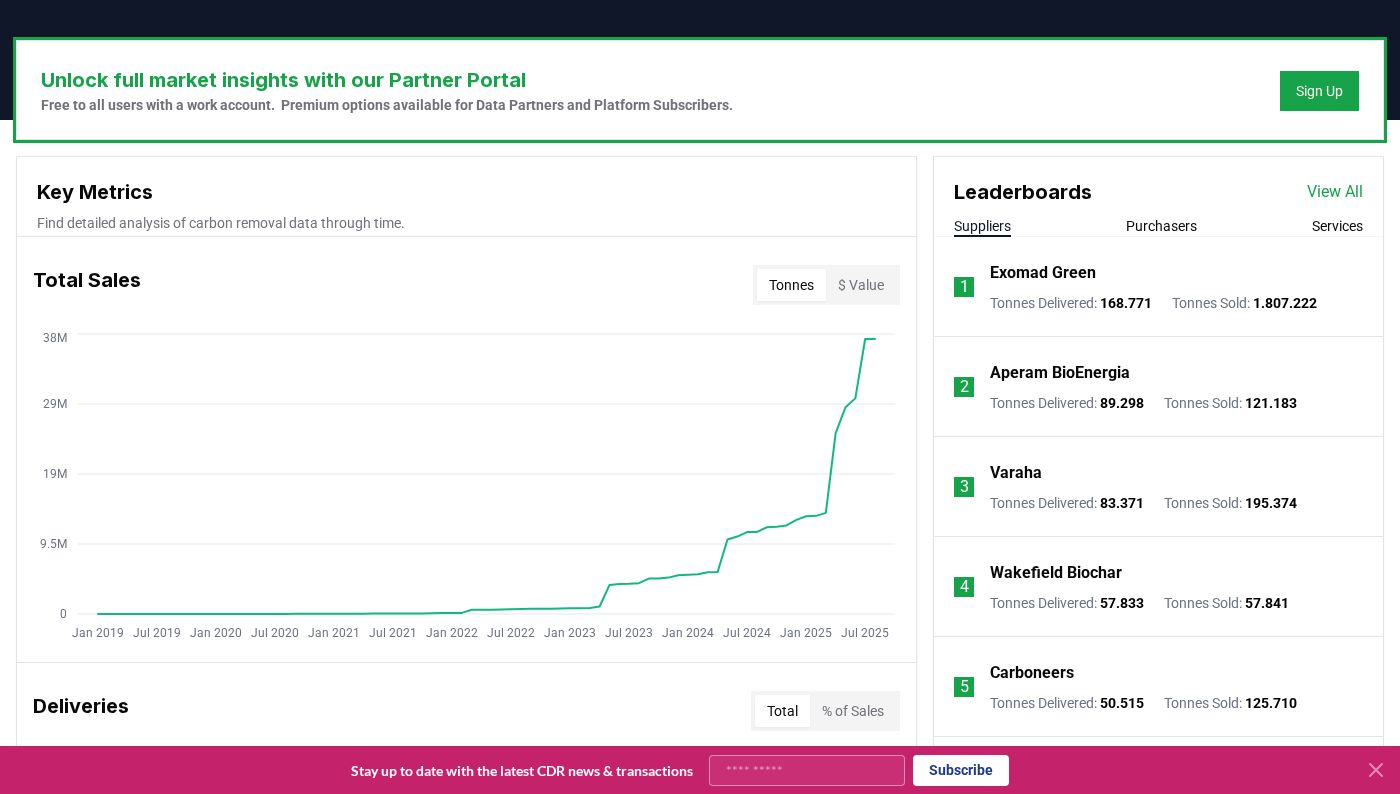 scroll, scrollTop: 600, scrollLeft: 0, axis: vertical 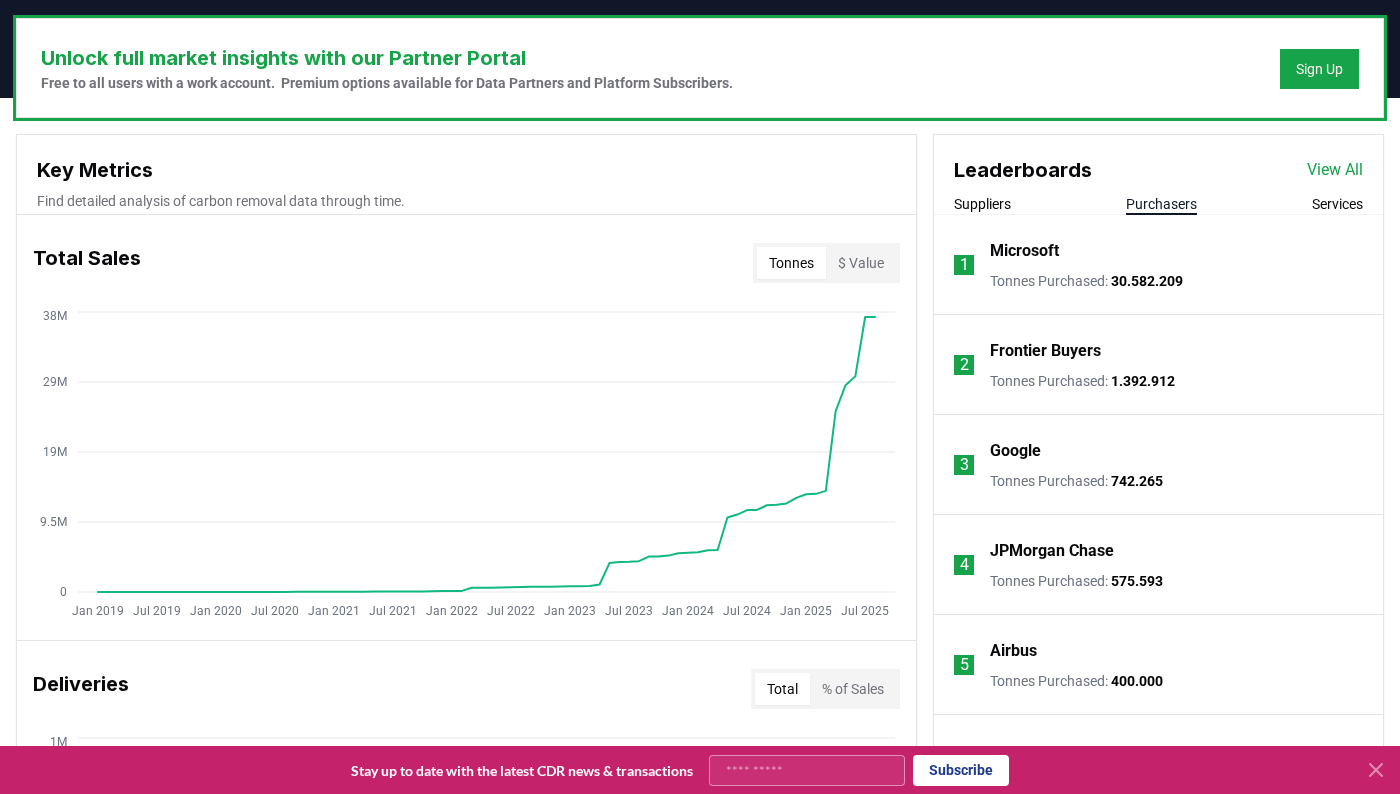 click on "Purchasers" at bounding box center [1161, 204] 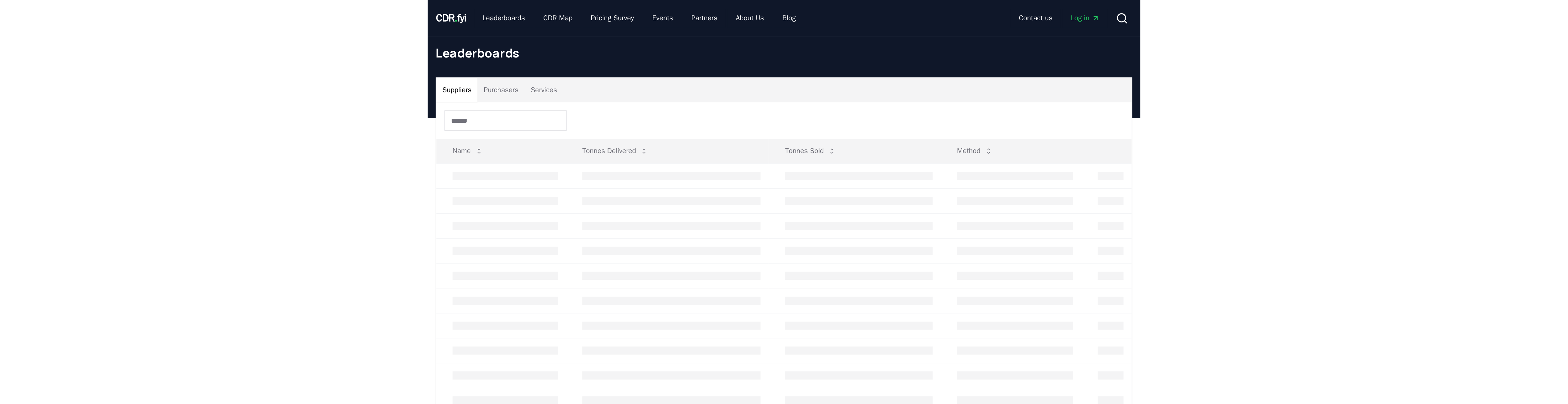 scroll, scrollTop: 0, scrollLeft: 0, axis: both 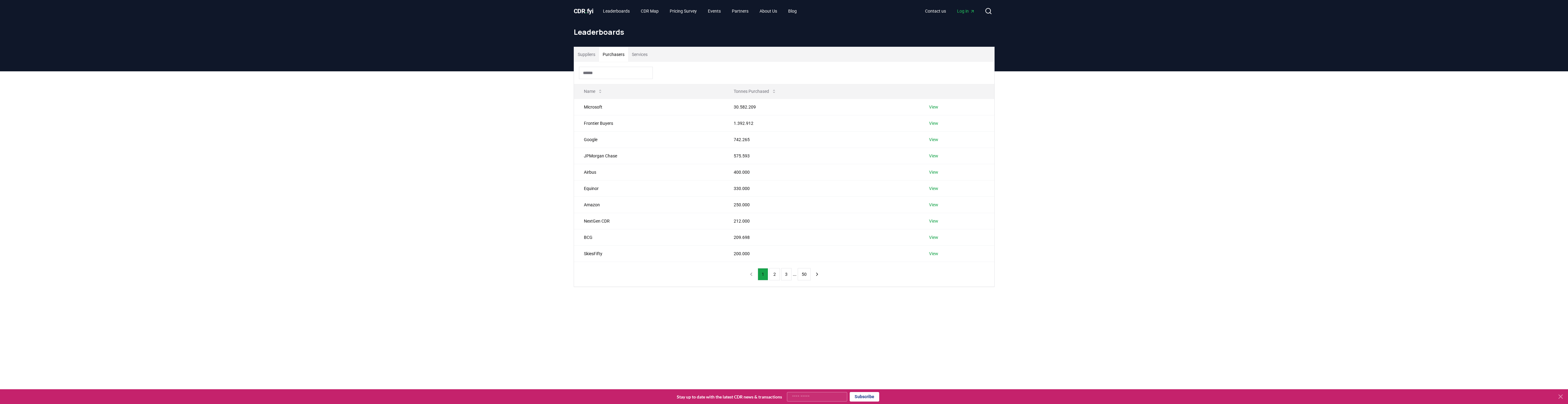 click on "Purchasers" at bounding box center [613, 54] 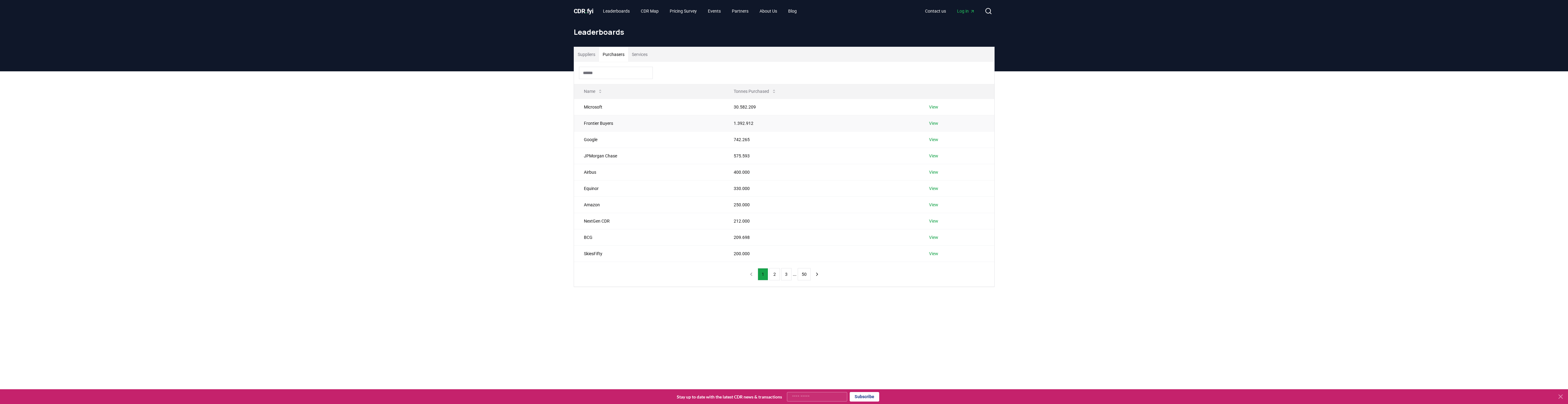 click on "Frontier Buyers" at bounding box center (649, 123) 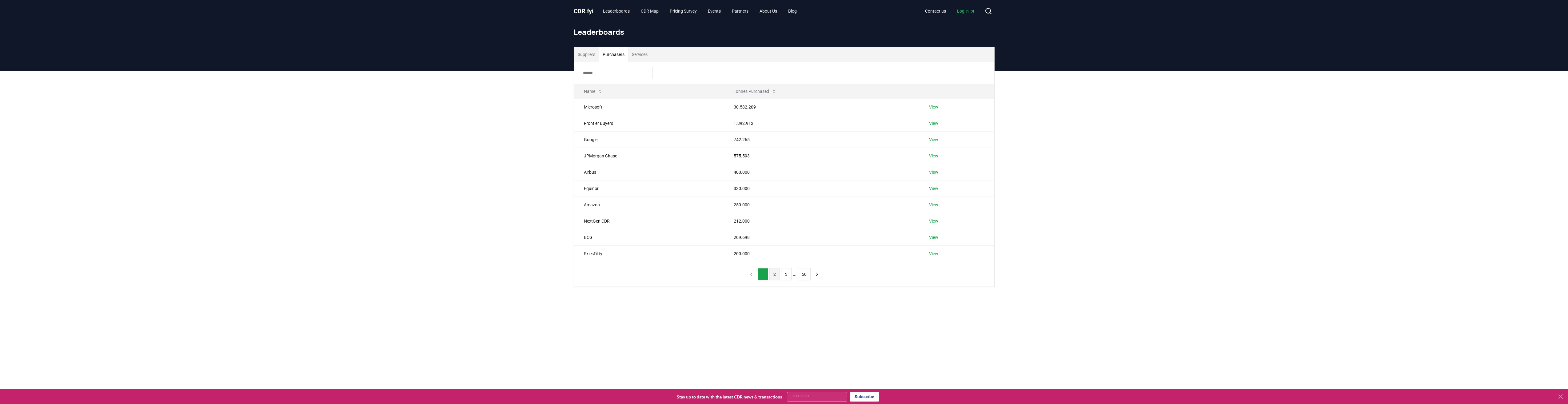 click on "2" at bounding box center (775, 274) 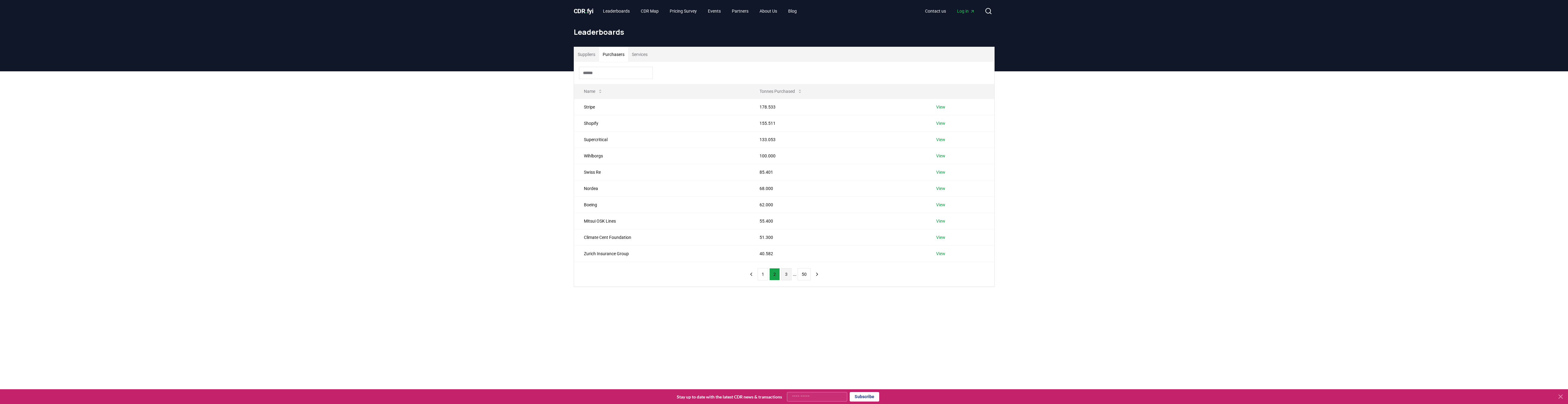 click on "3" at bounding box center [786, 274] 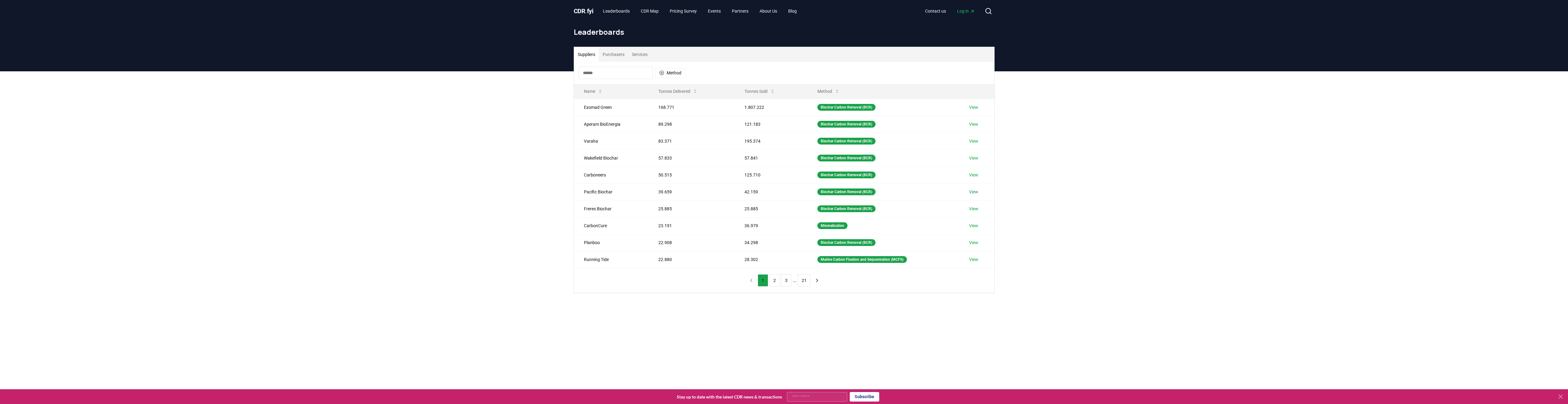 click on "Suppliers" at bounding box center [586, 54] 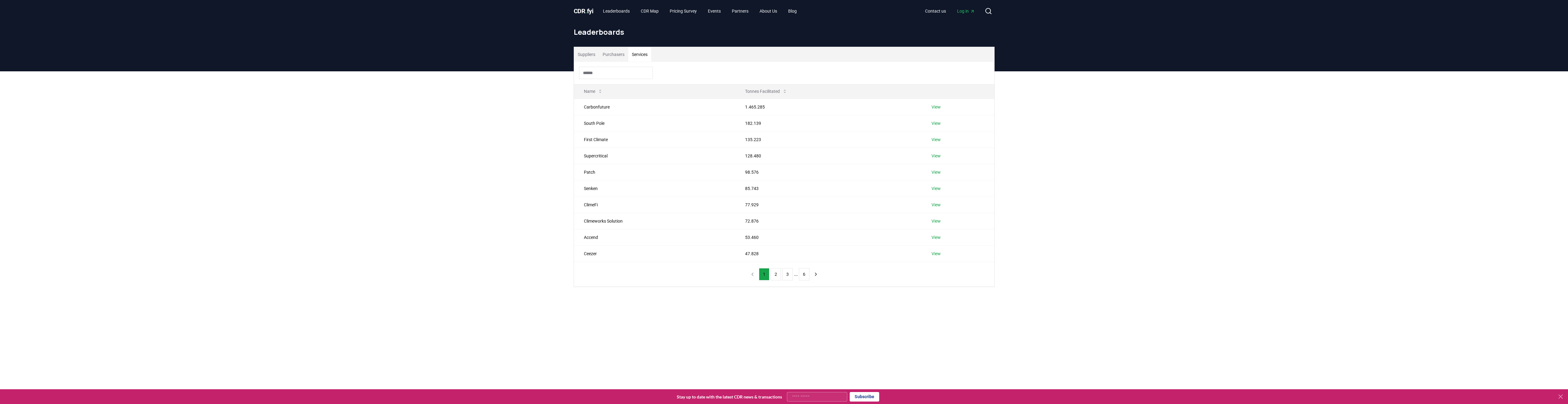 click on "Services" at bounding box center (640, 54) 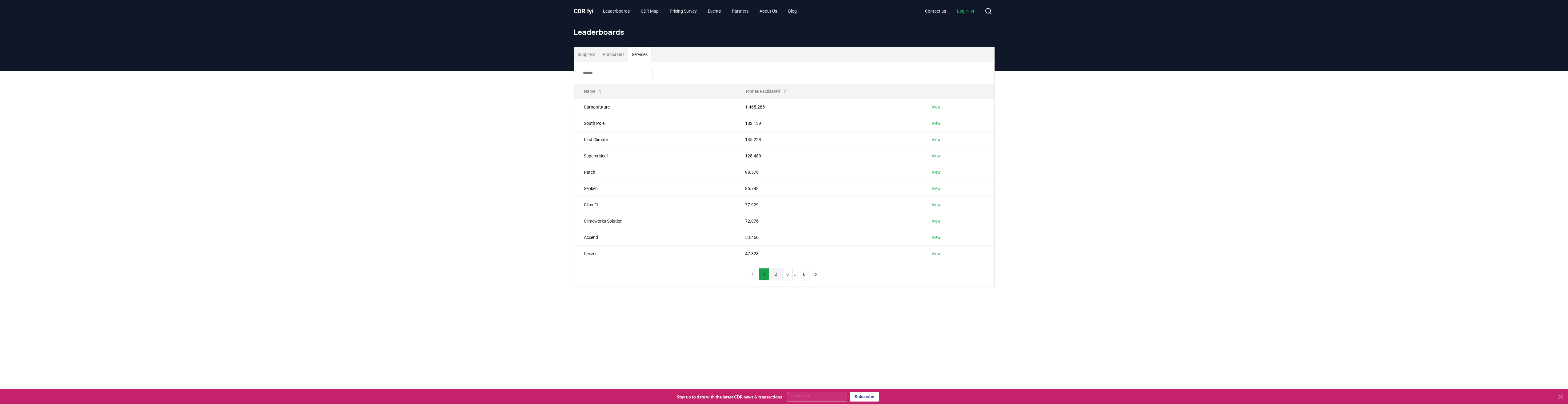 click on "2" at bounding box center [776, 274] 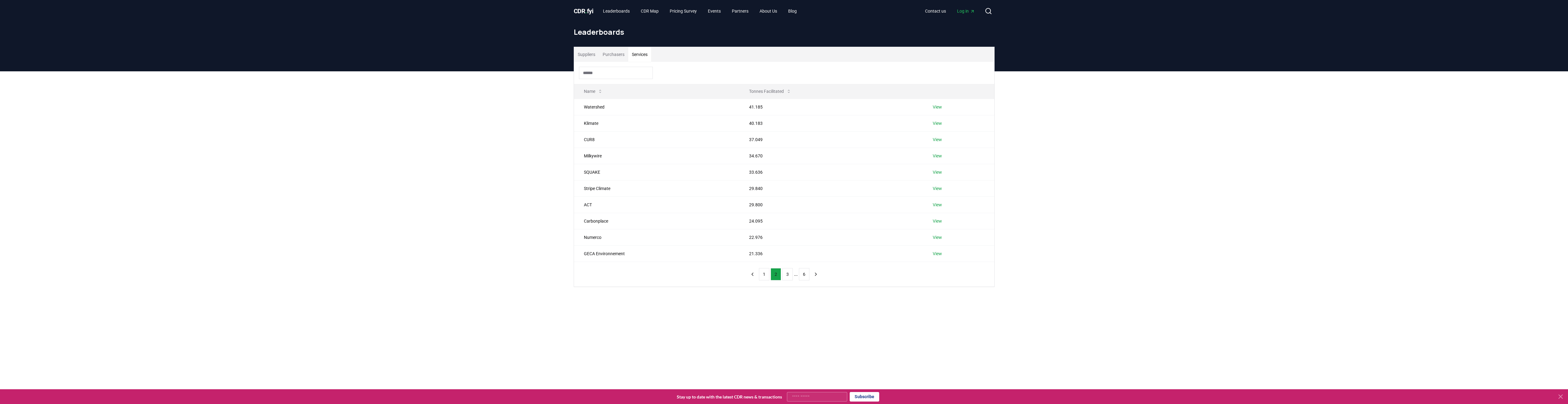 click on "2" at bounding box center [776, 274] 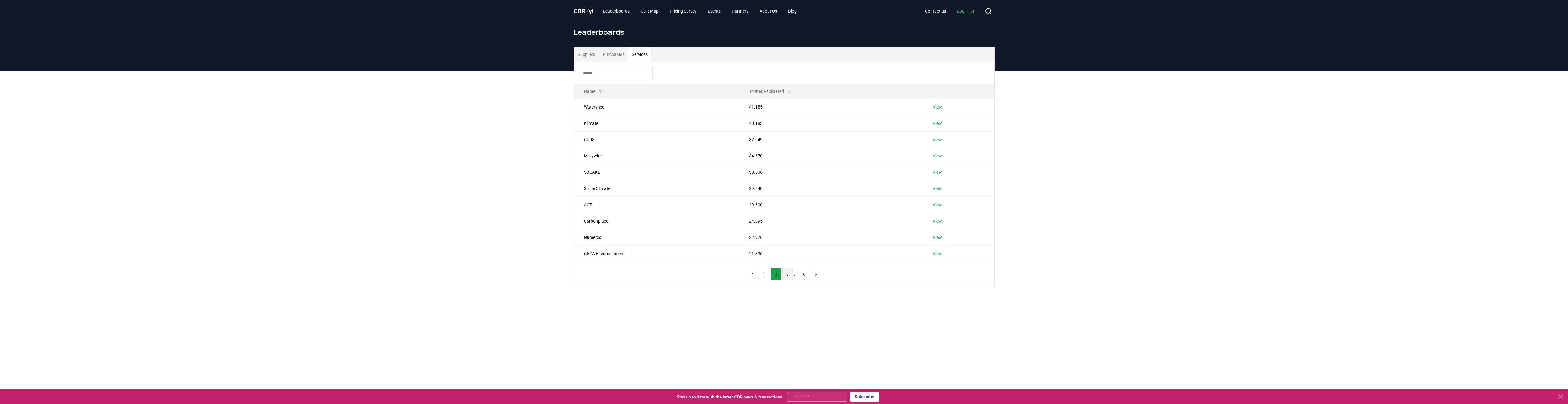 click on "3" at bounding box center [788, 274] 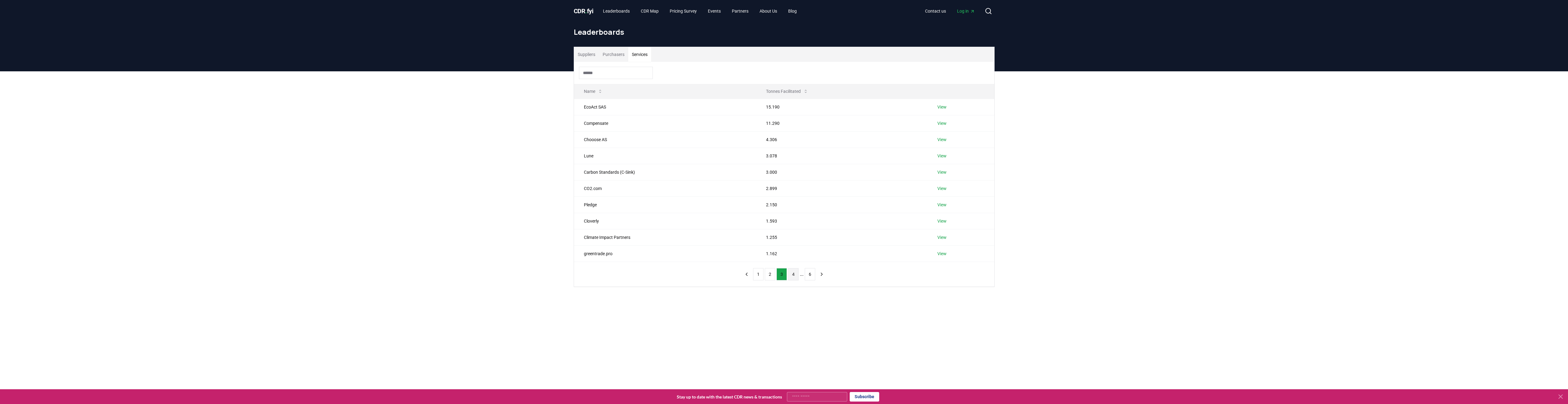 click on "4" at bounding box center [793, 274] 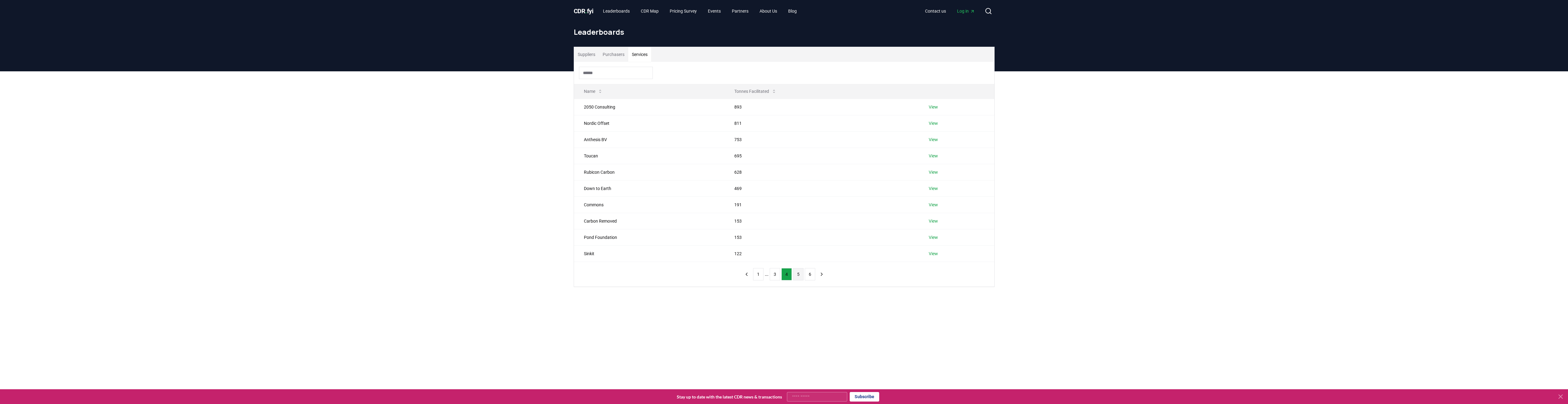 click on "5" at bounding box center (798, 274) 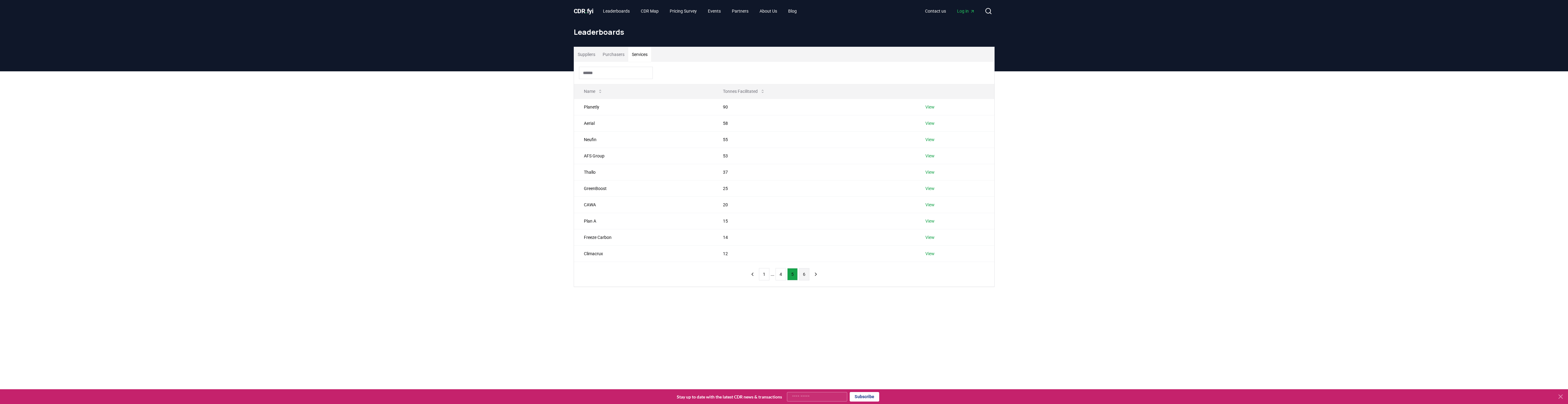 click on "6" at bounding box center [804, 274] 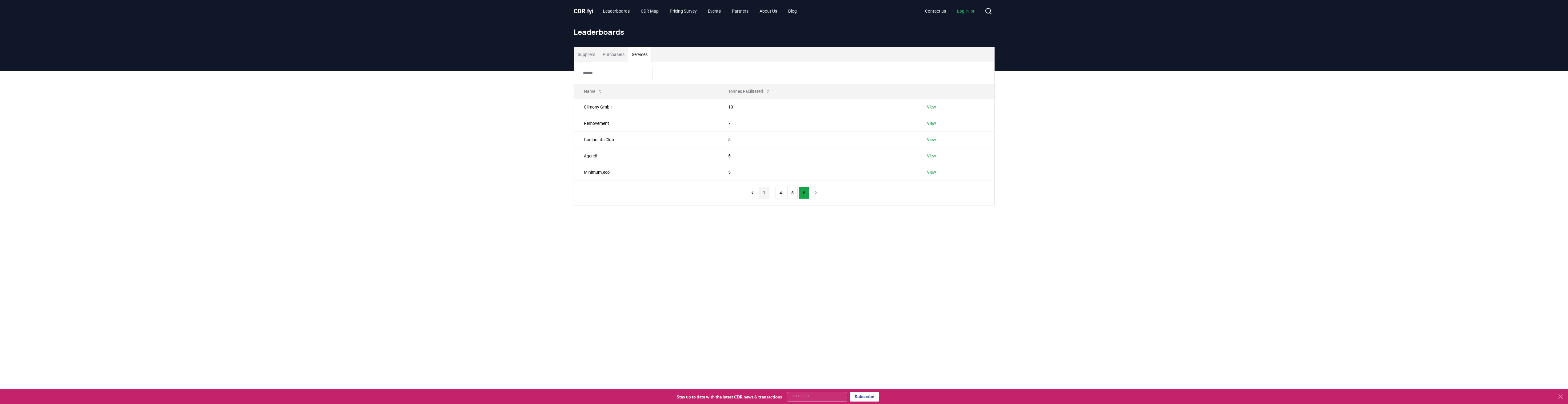 click on "1" at bounding box center [764, 193] 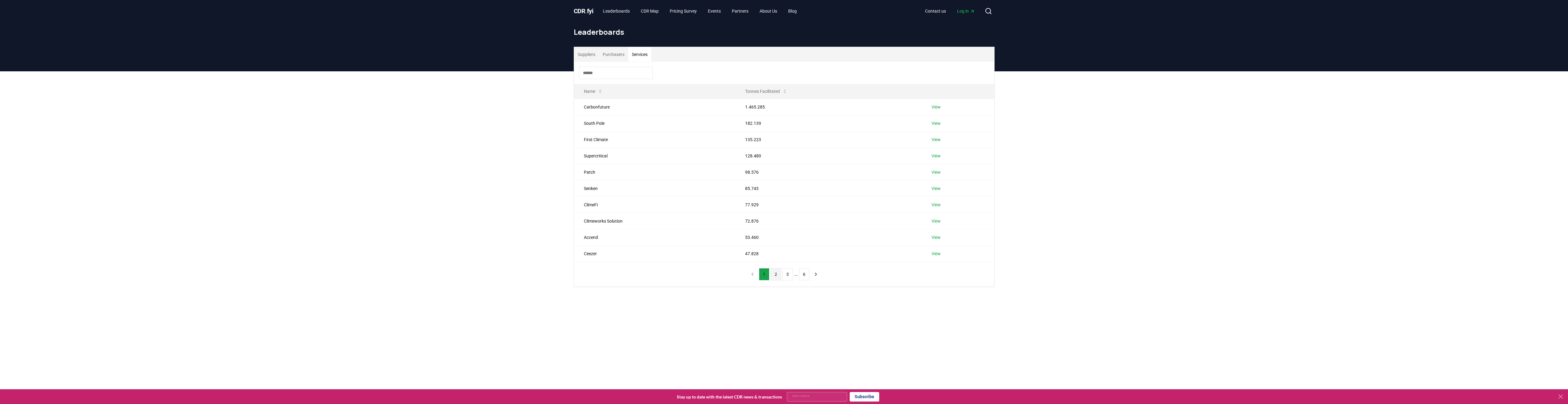 click on "2" at bounding box center [776, 274] 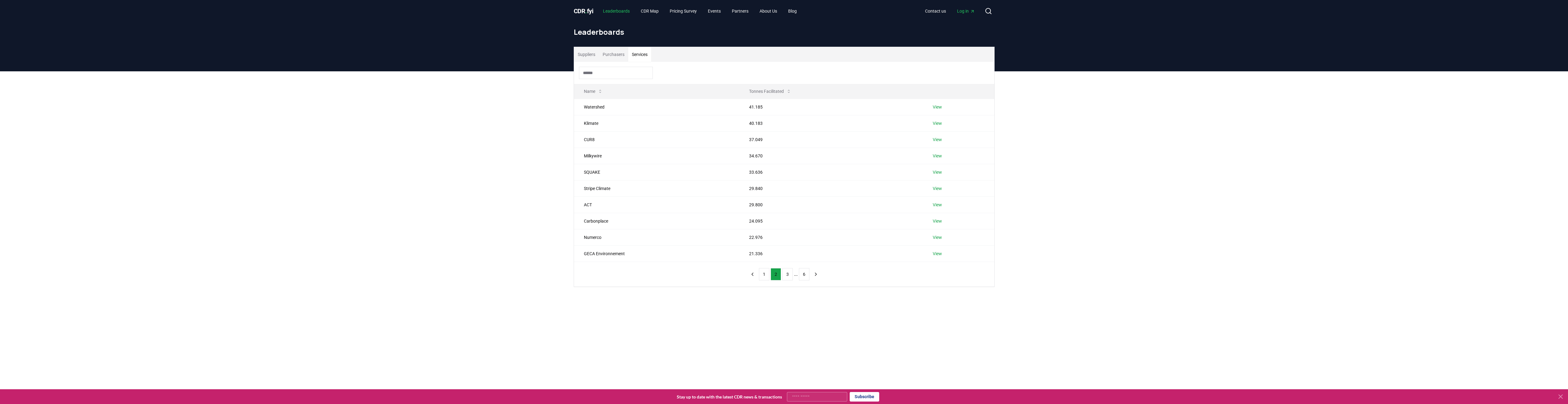 click on "Leaderboards" at bounding box center (616, 11) 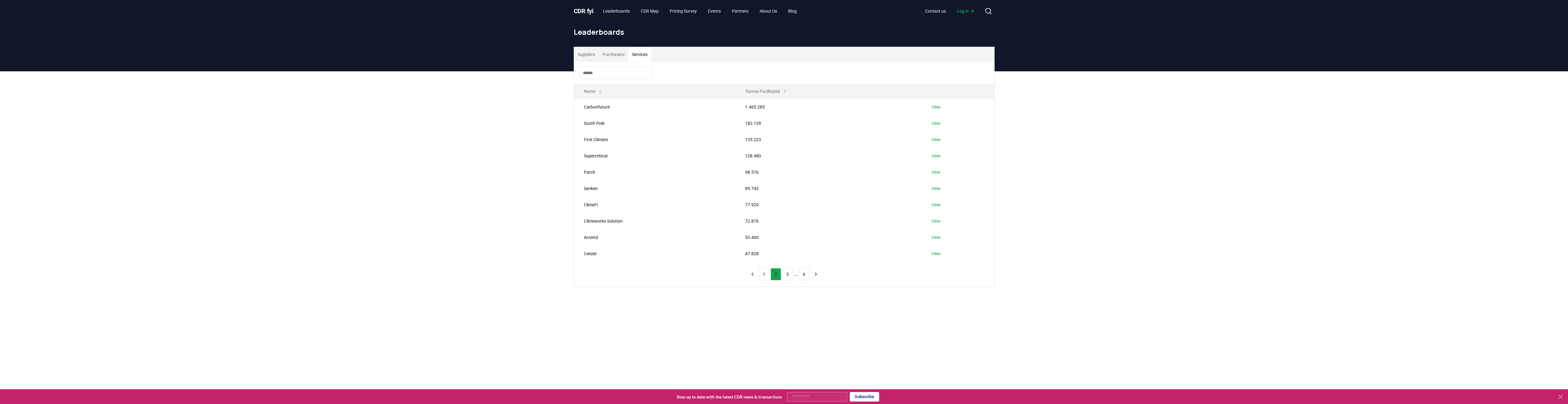 click on "CDR . fyi" at bounding box center [584, 11] 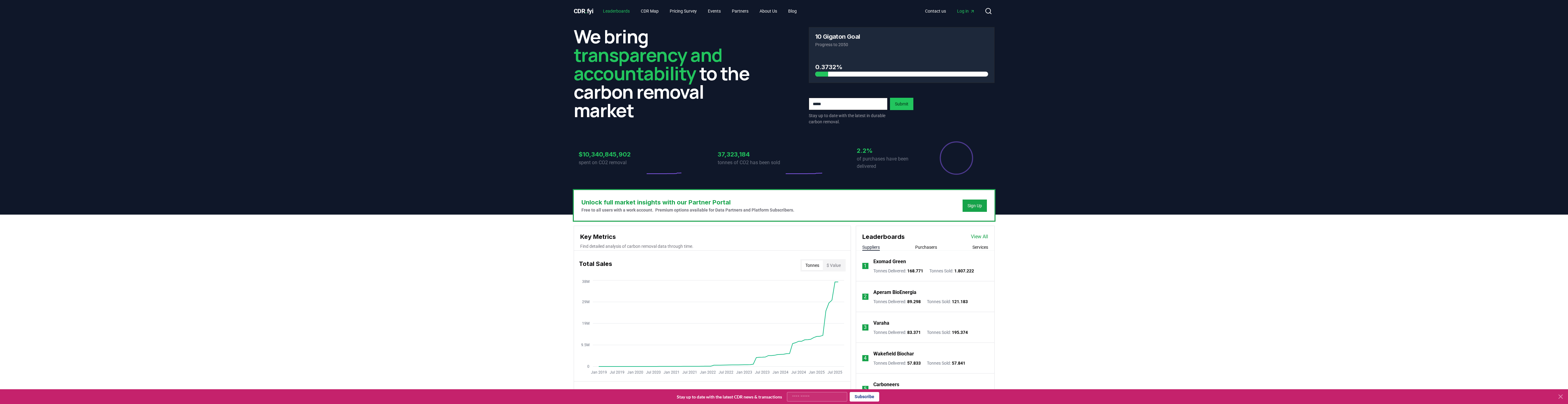 click on "Leaderboards" at bounding box center (616, 11) 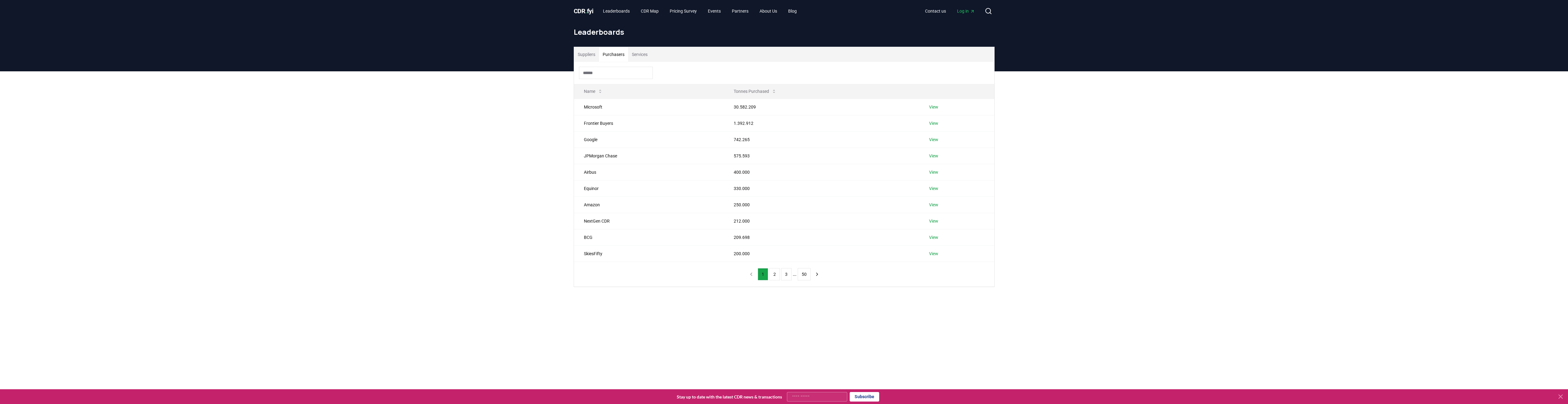click on "Purchasers" at bounding box center [613, 54] 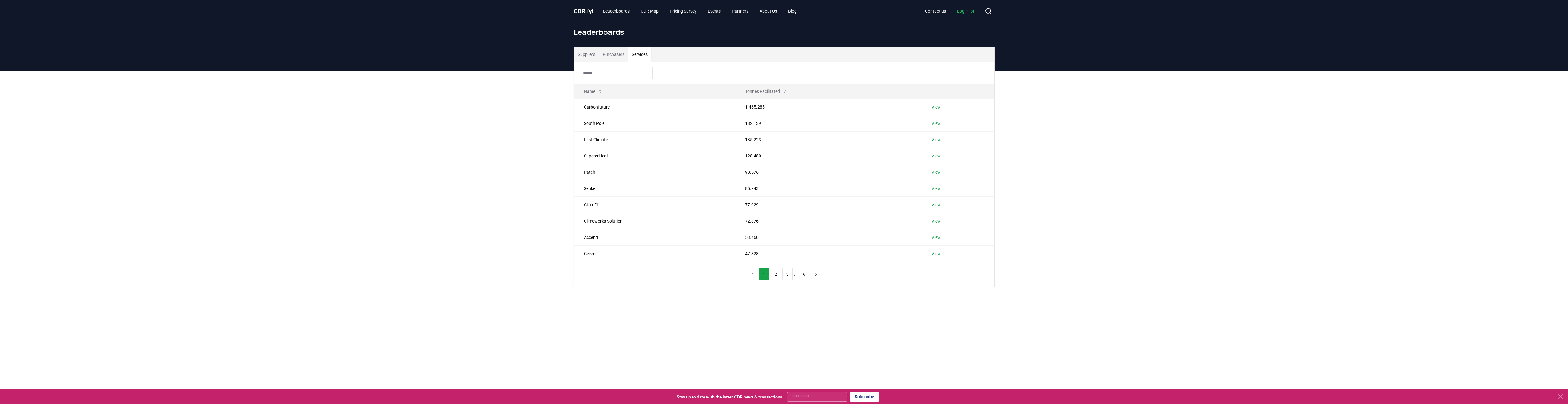 click on "Suppliers" at bounding box center [586, 54] 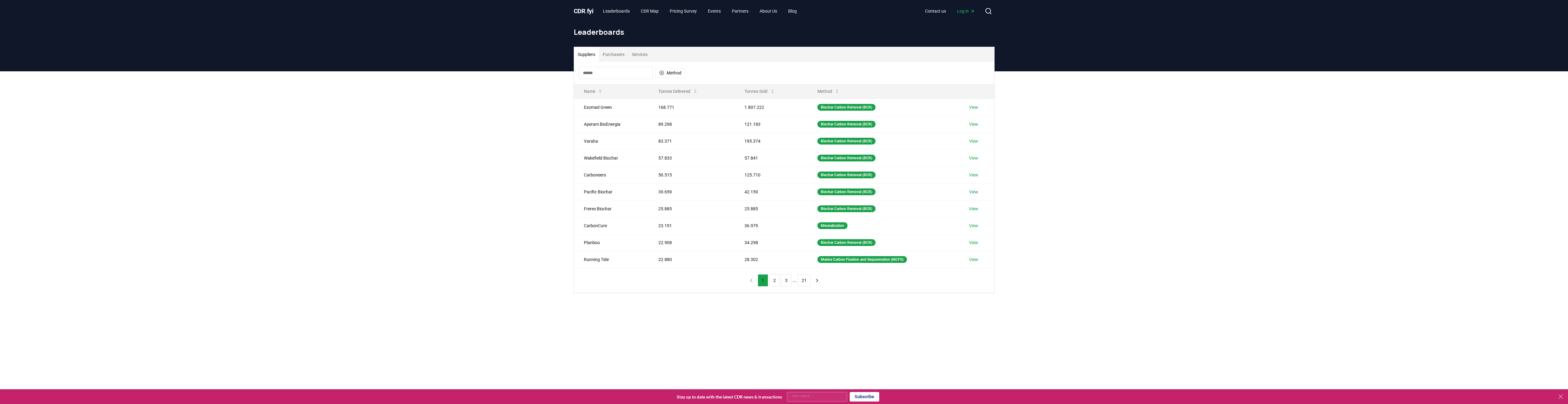 click on "CDR . fyi" at bounding box center (584, 11) 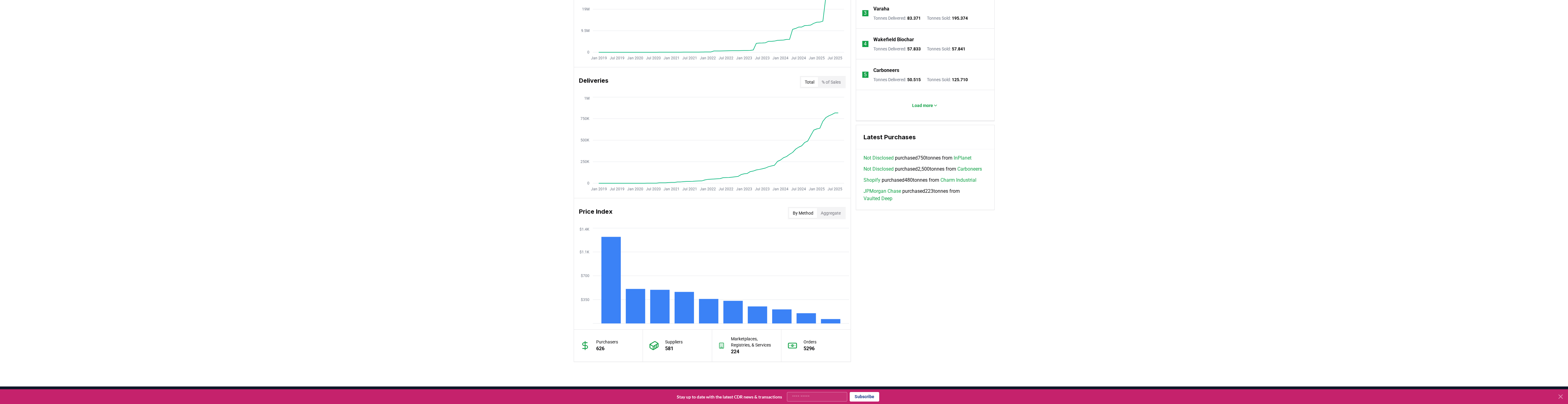 scroll, scrollTop: 338, scrollLeft: 0, axis: vertical 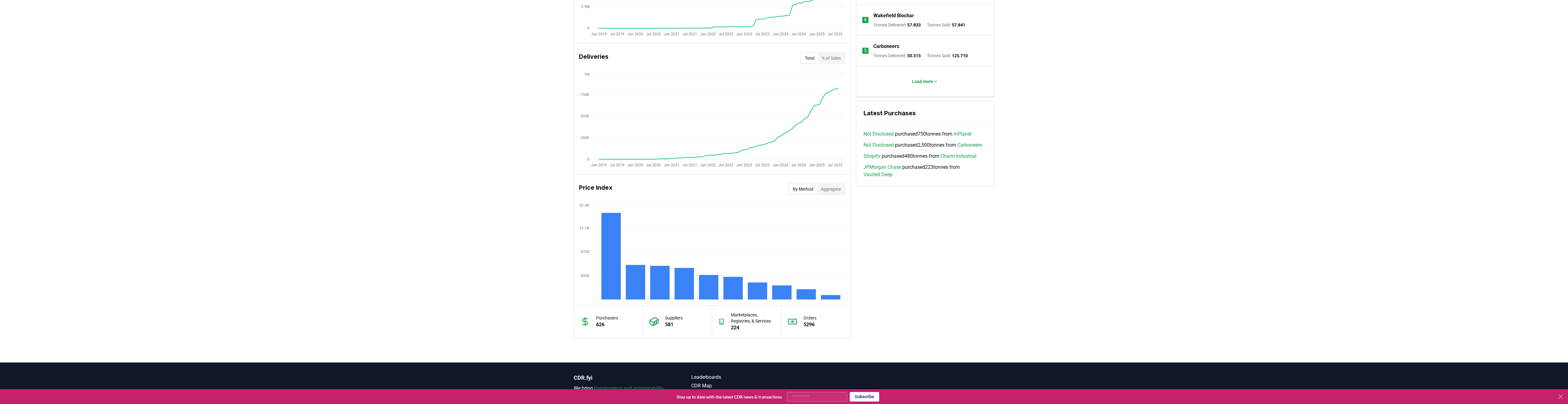 click on "Price Index By Method Aggregate" at bounding box center (712, 189) 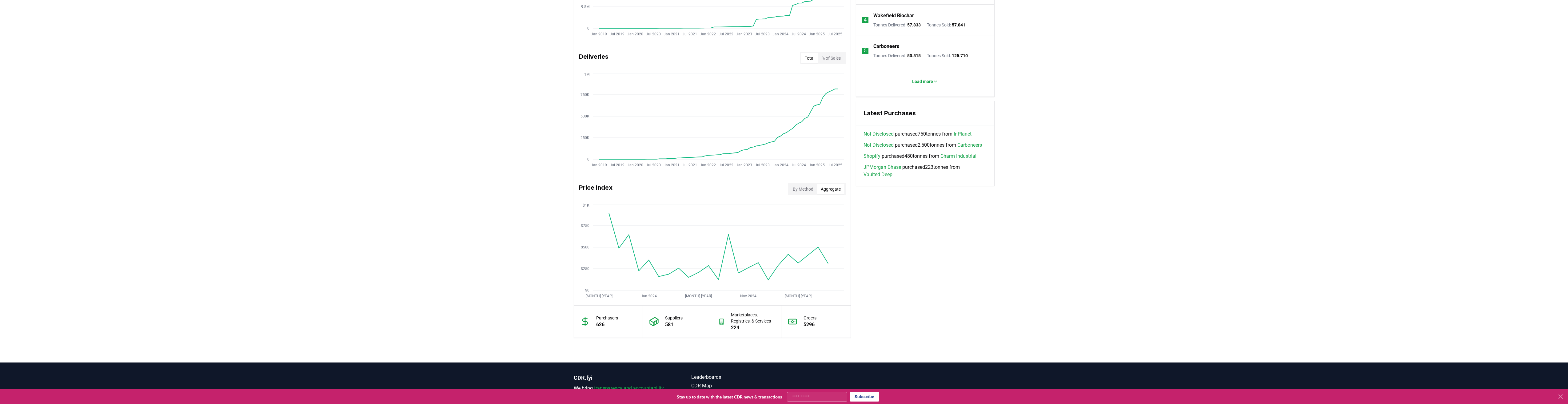 click on "Aggregate" at bounding box center [831, 189] 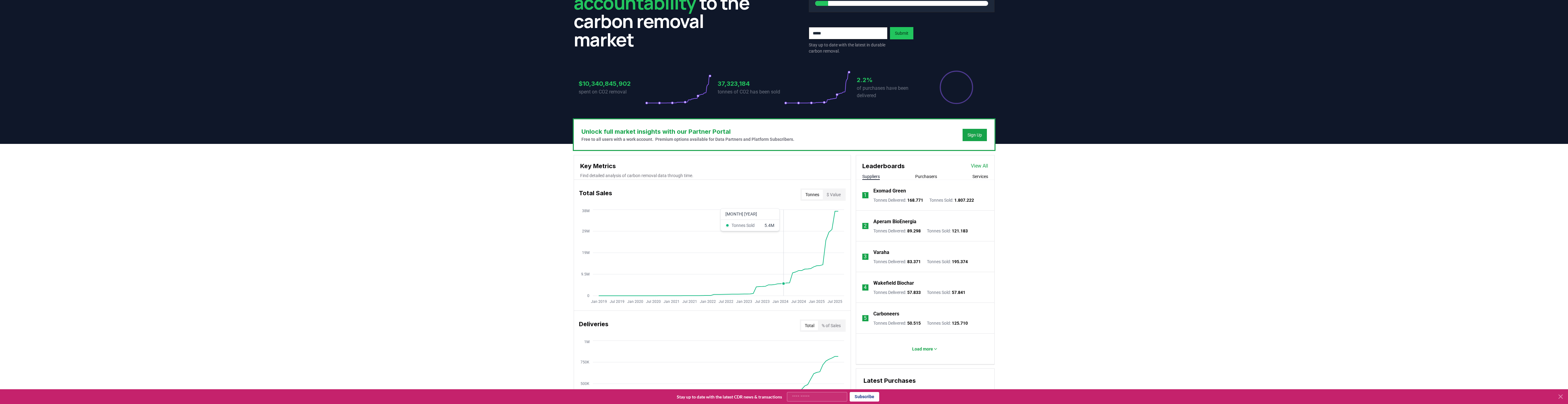scroll, scrollTop: 61, scrollLeft: 0, axis: vertical 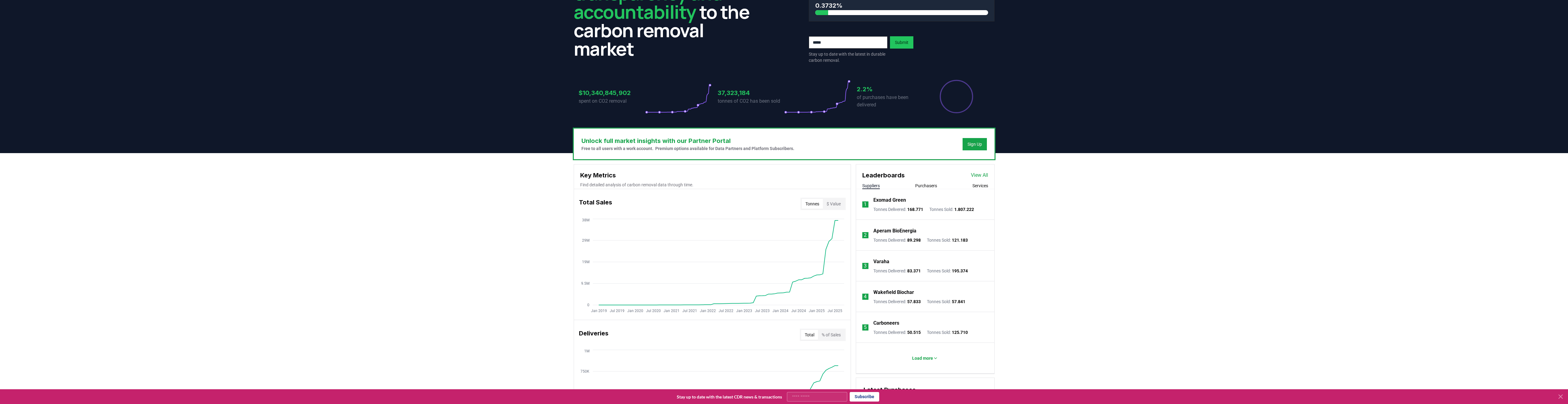 click on "View All" at bounding box center (980, 175) 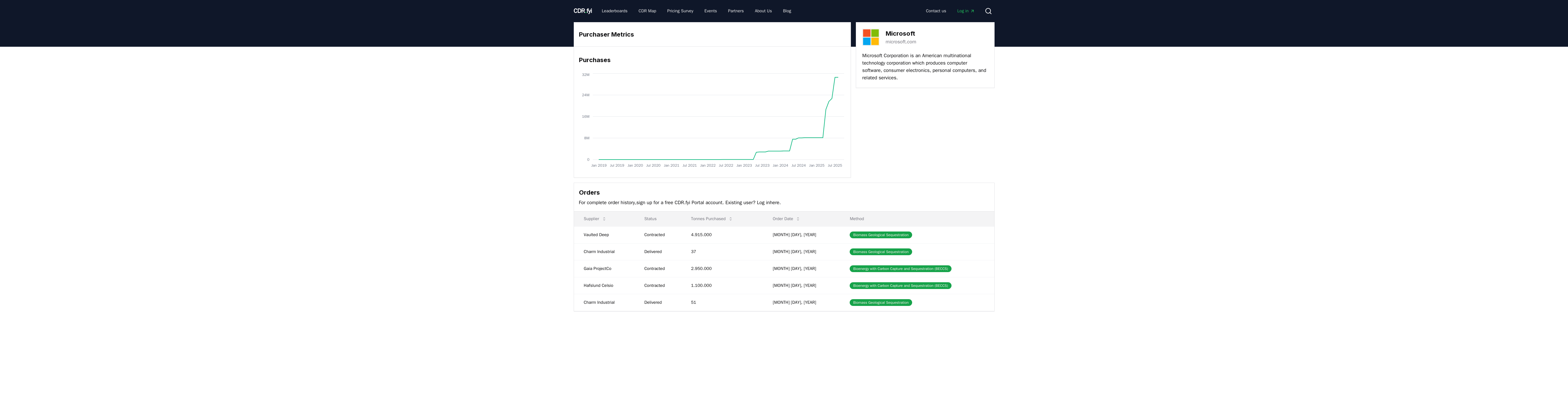 scroll, scrollTop: 0, scrollLeft: 0, axis: both 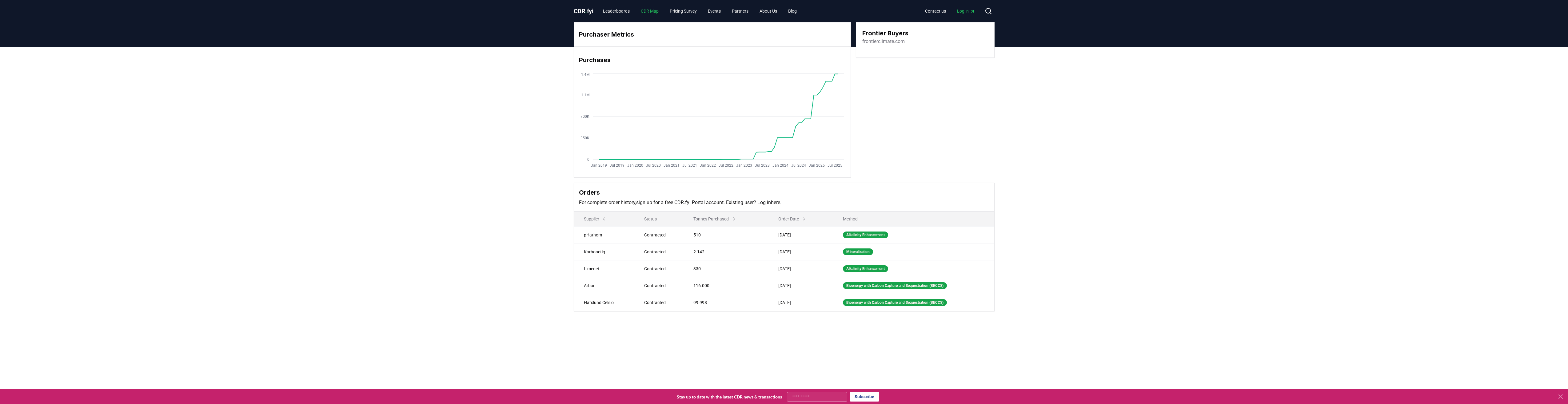 click on "CDR Map" at bounding box center (650, 11) 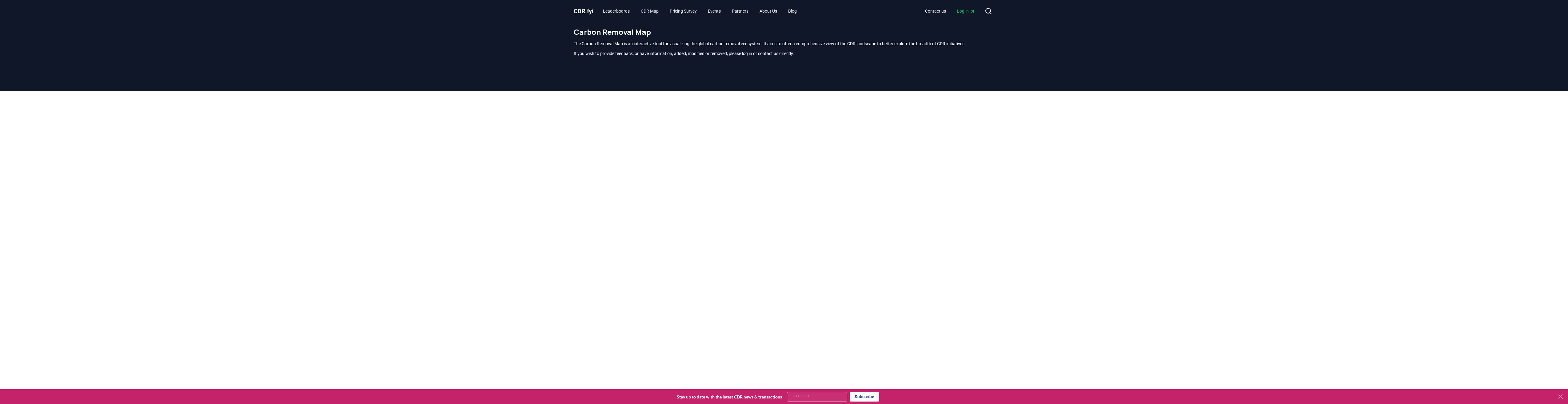 scroll, scrollTop: 181, scrollLeft: 0, axis: vertical 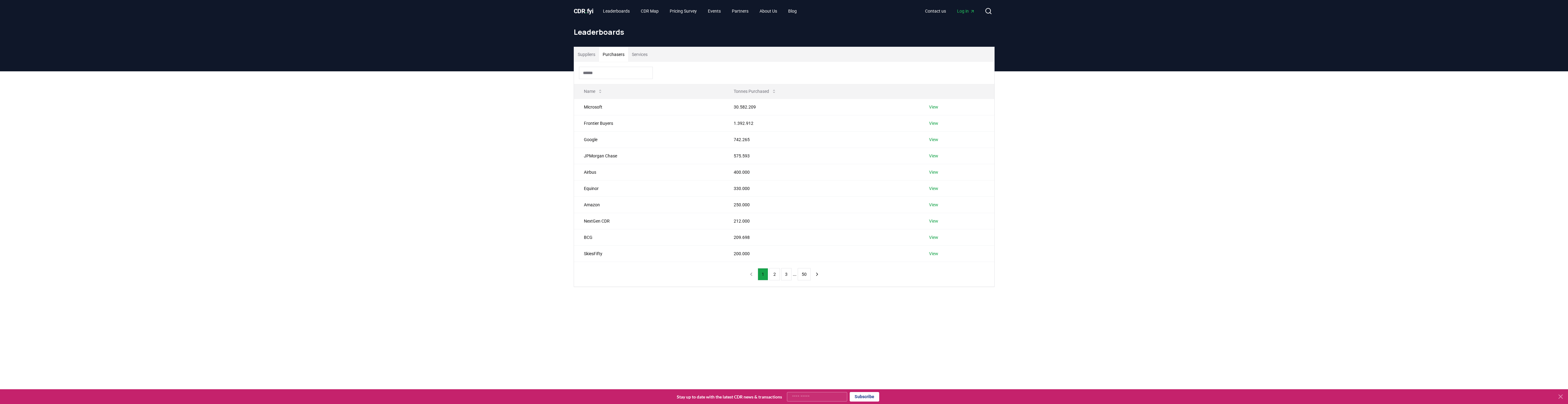 drag, startPoint x: 613, startPoint y: 56, endPoint x: 610, endPoint y: 52, distance: 5 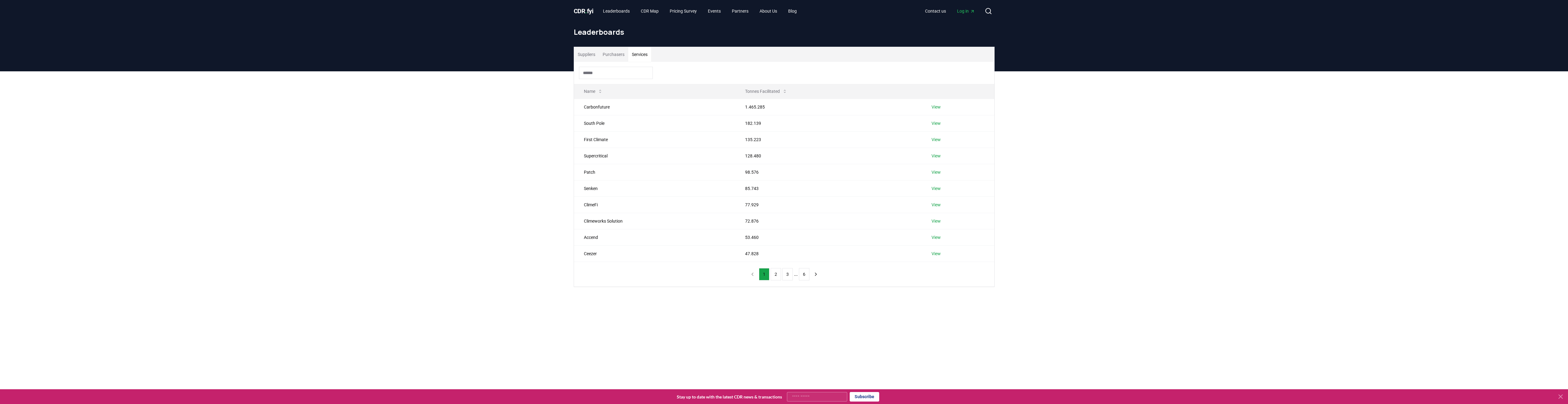 click on "Services" at bounding box center [640, 54] 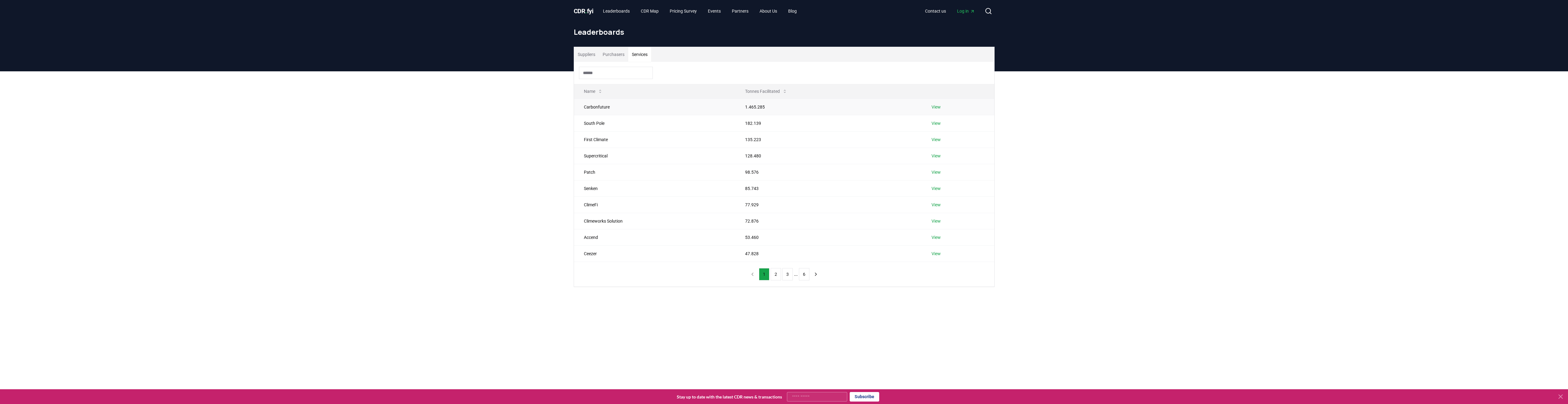 click on "View" at bounding box center [936, 107] 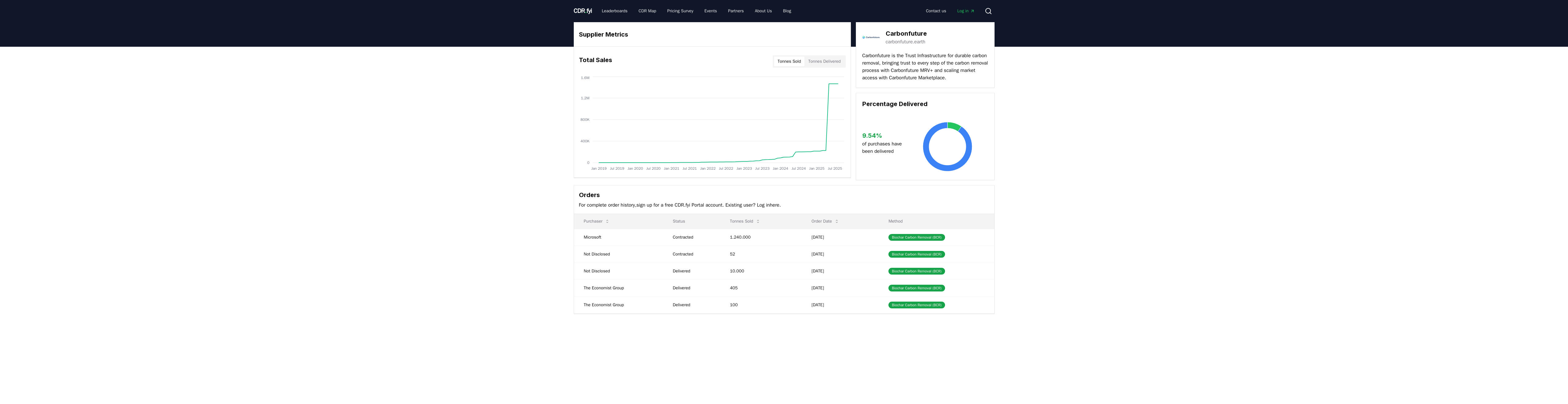 scroll, scrollTop: 0, scrollLeft: 0, axis: both 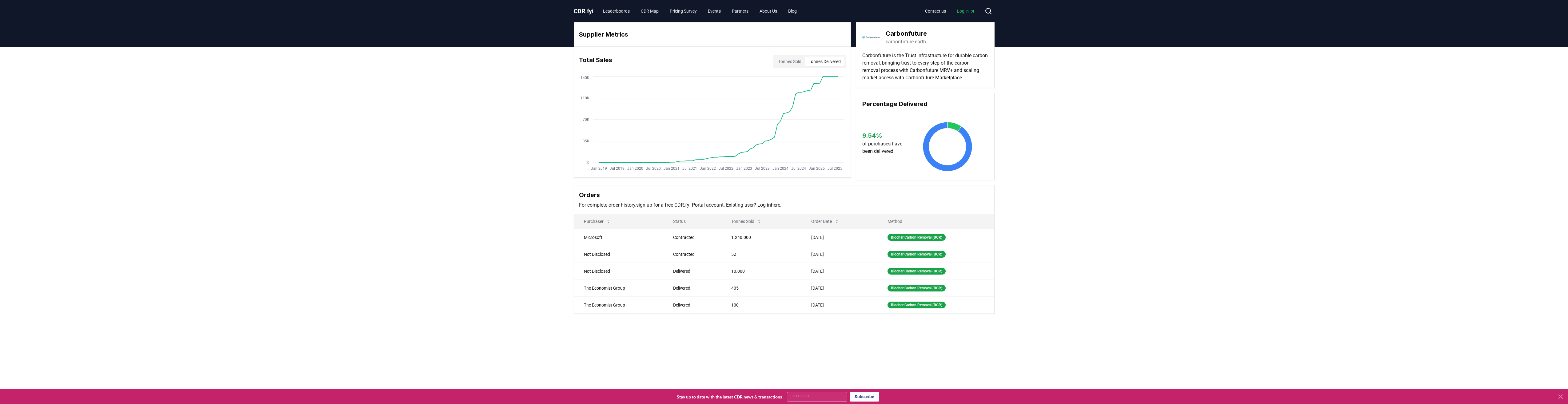 click on "Tonnes Delivered" at bounding box center [825, 61] 